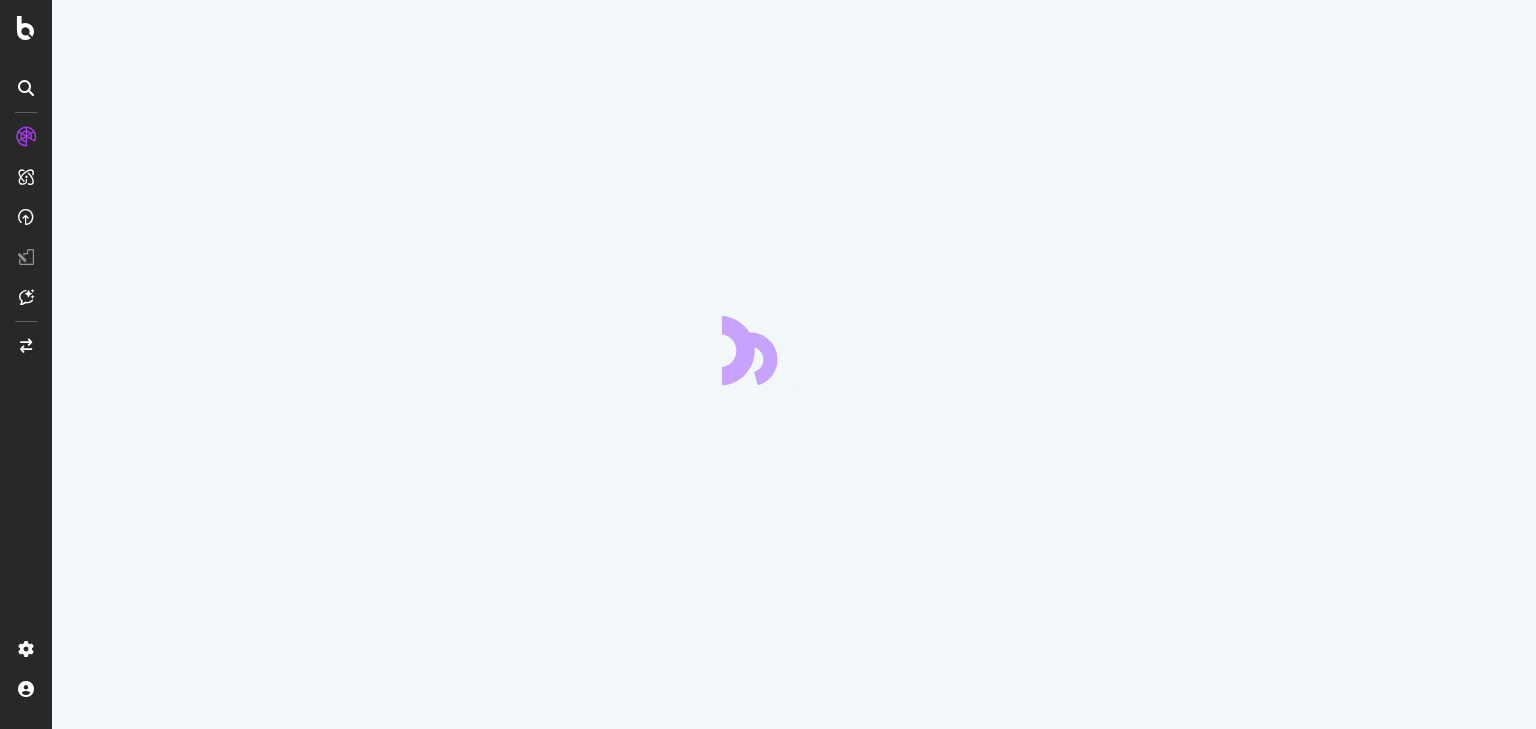 scroll, scrollTop: 0, scrollLeft: 0, axis: both 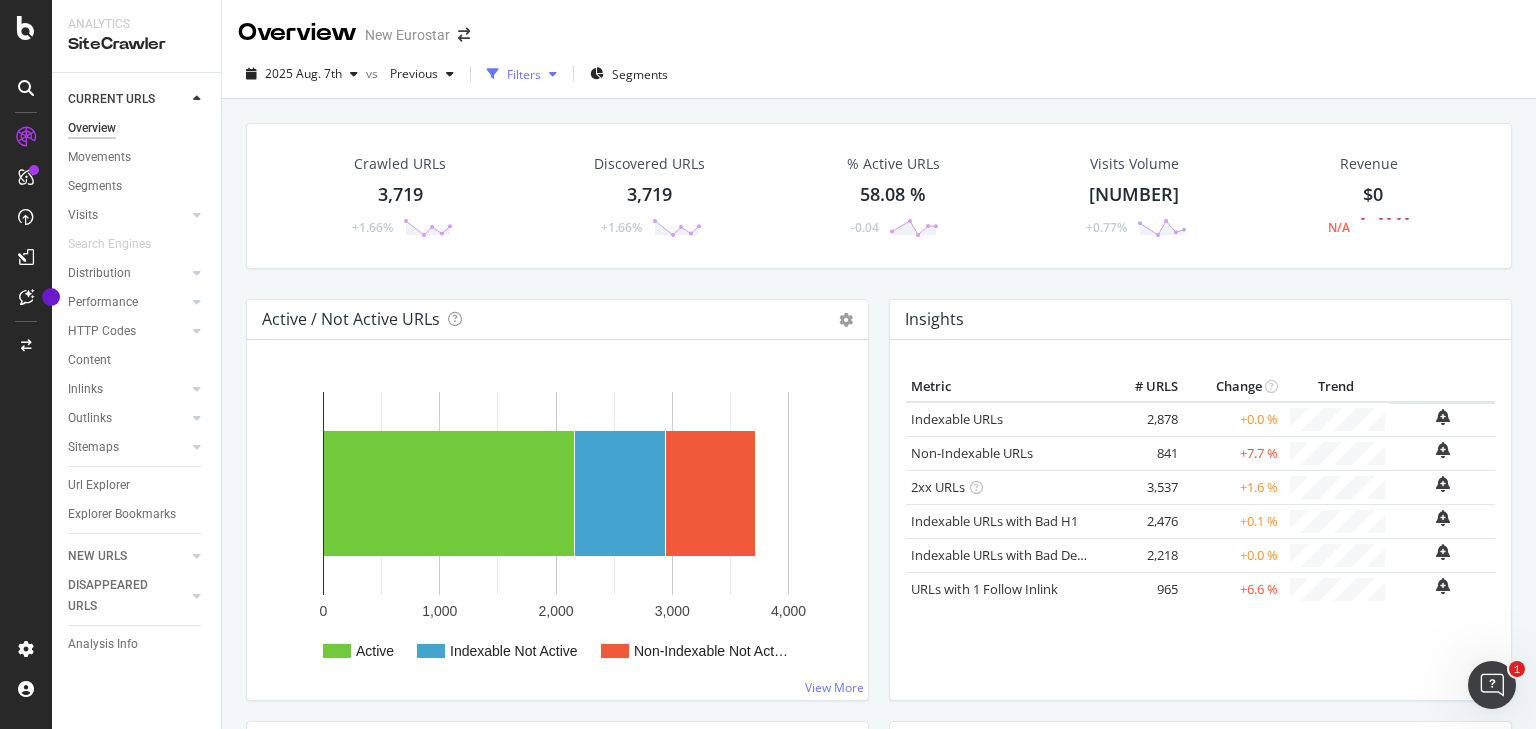 click on "Filters" at bounding box center (524, 74) 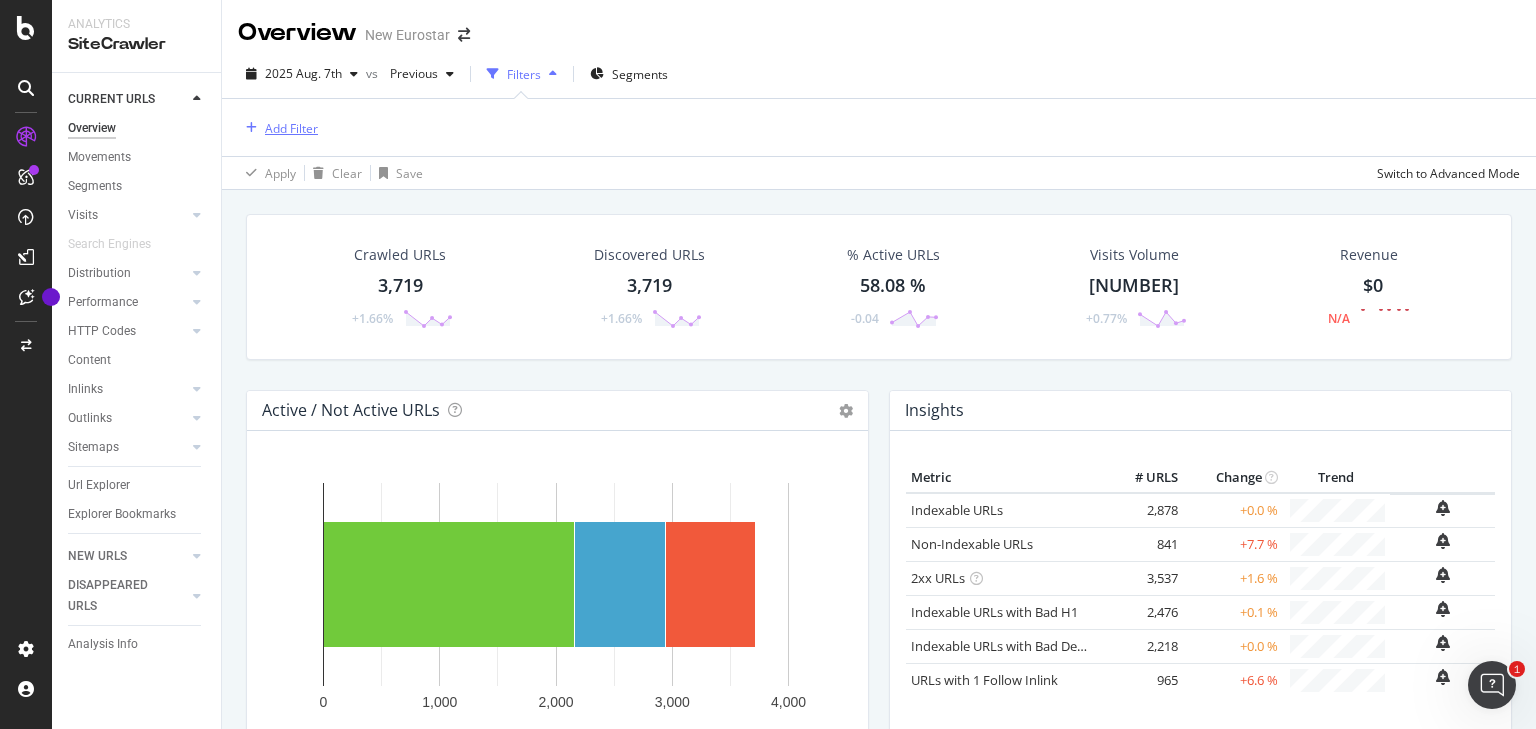 click on "Add Filter" at bounding box center [291, 128] 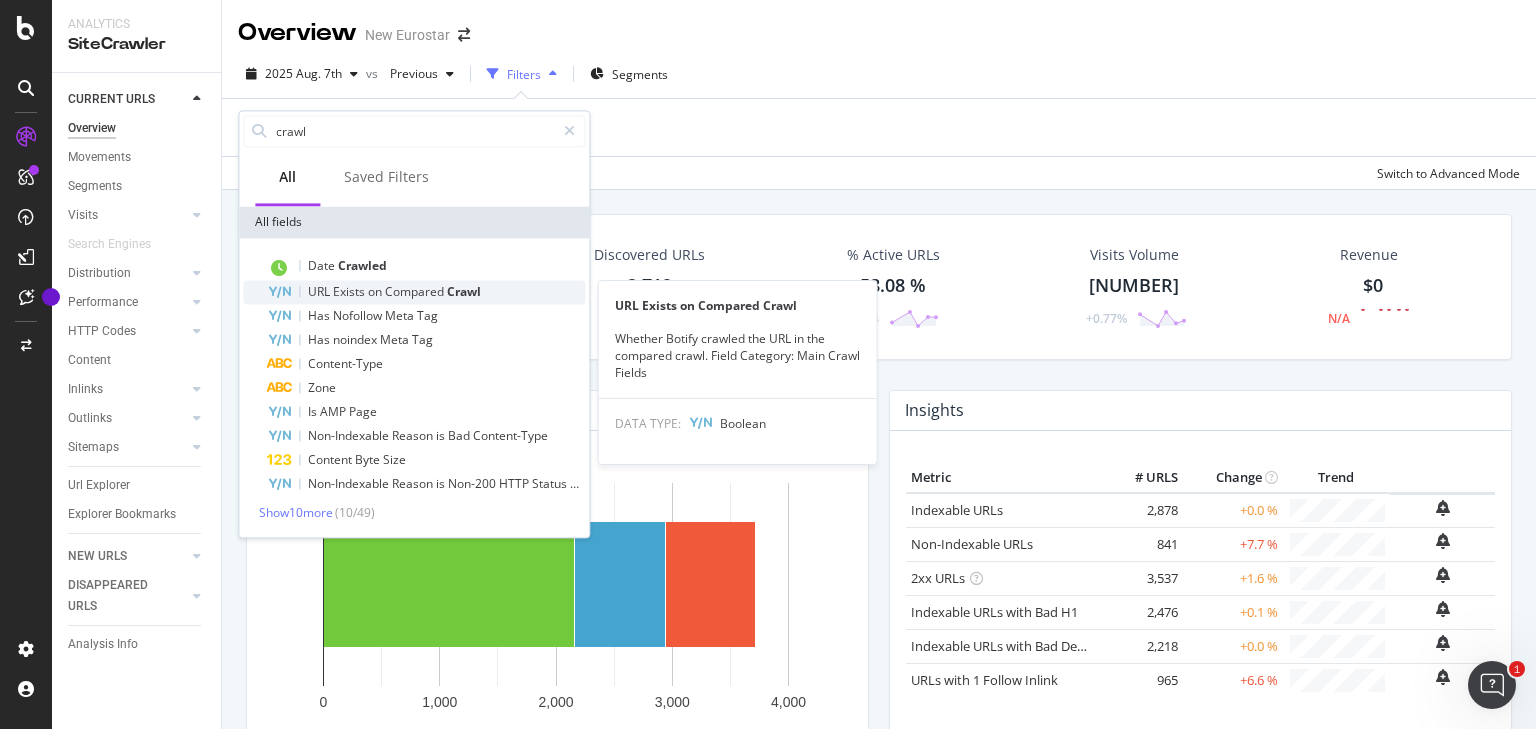 type on "crawl" 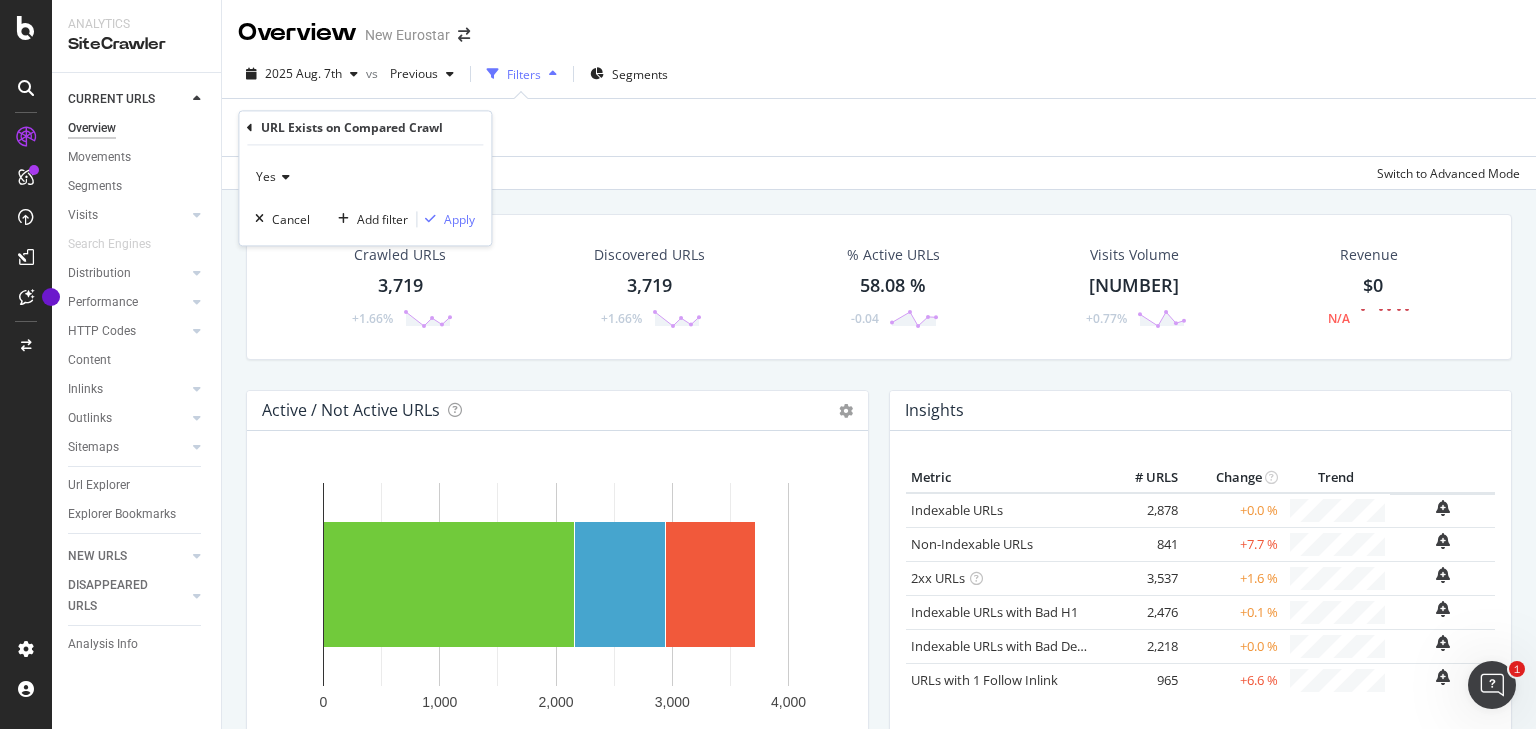 click at bounding box center (283, 178) 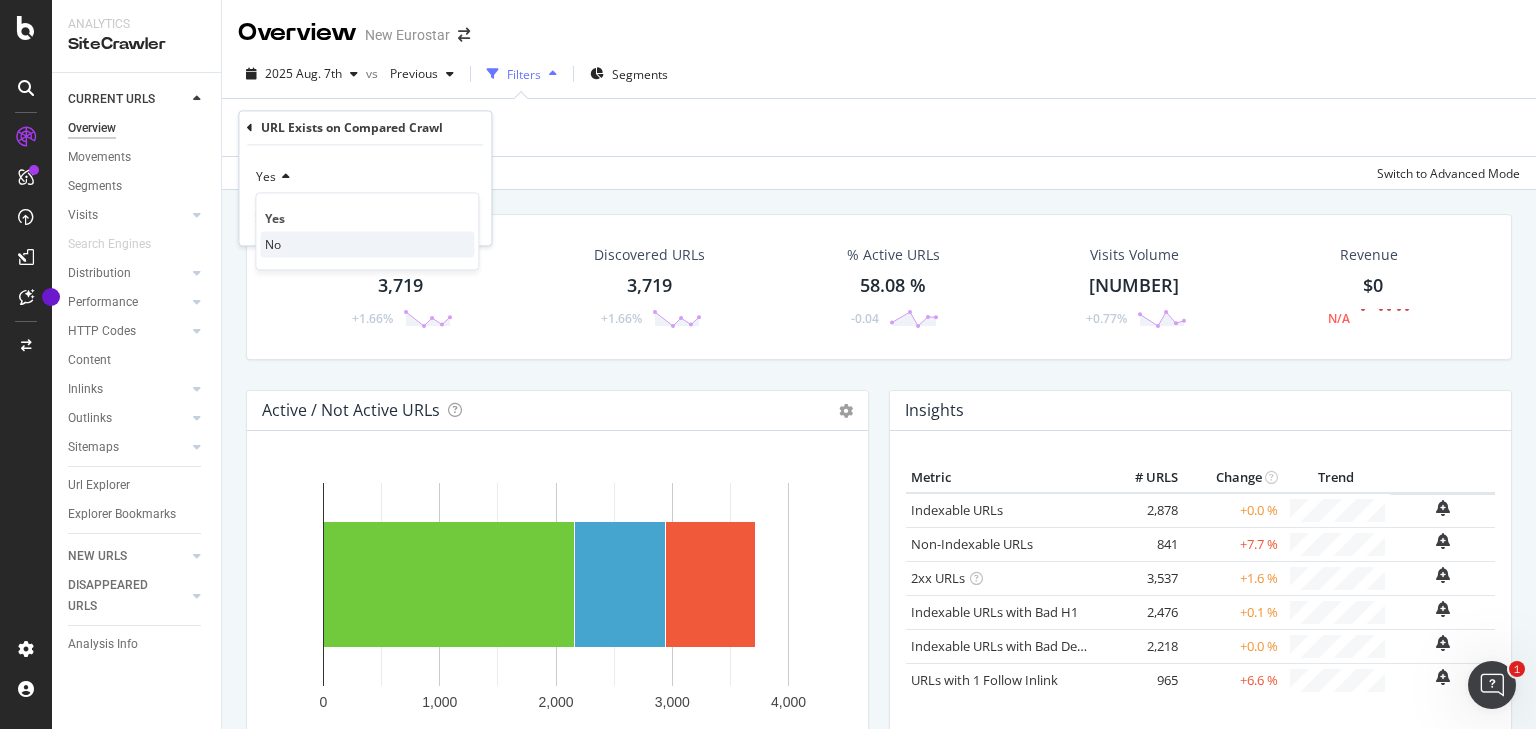 click on "No" at bounding box center [367, 245] 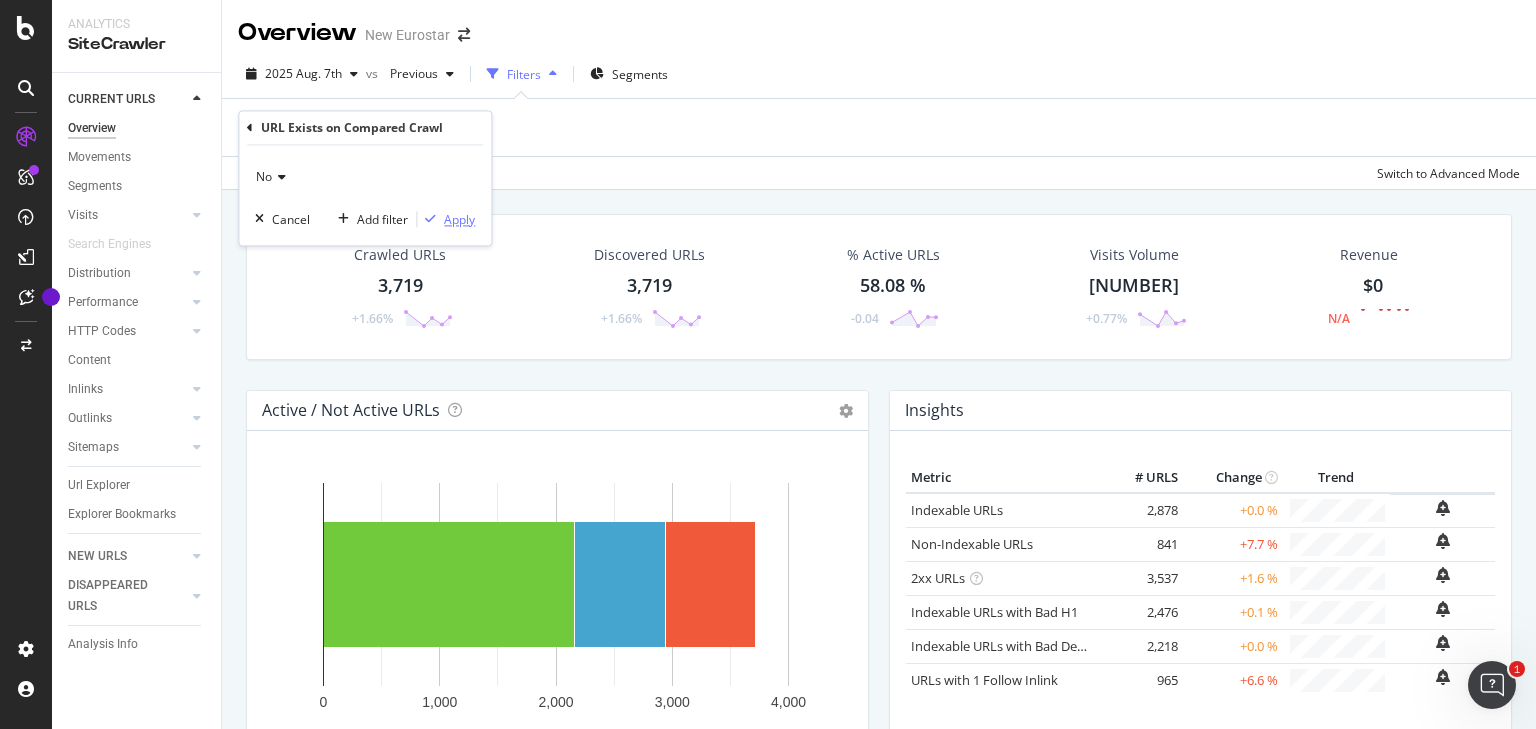 click at bounding box center [430, 220] 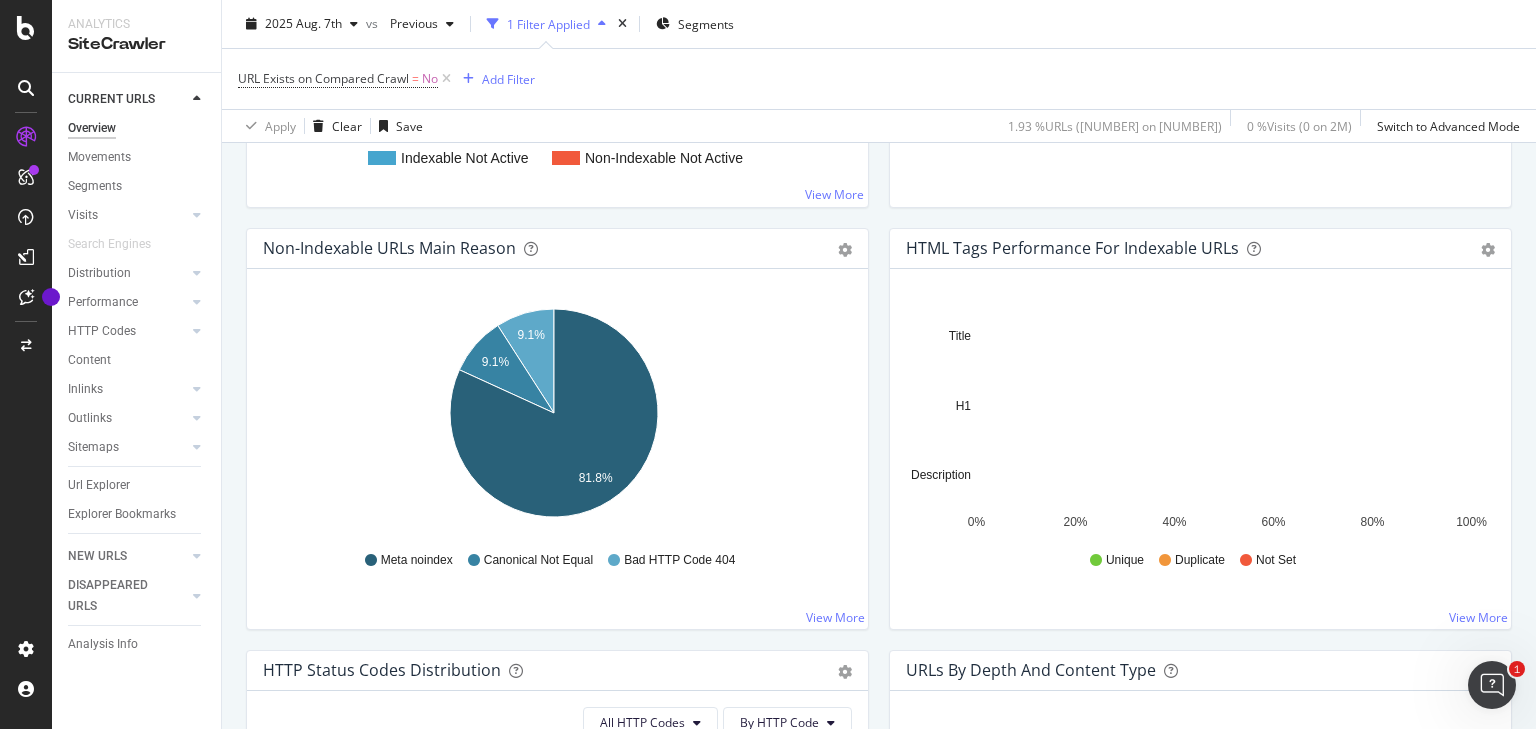 scroll, scrollTop: 640, scrollLeft: 0, axis: vertical 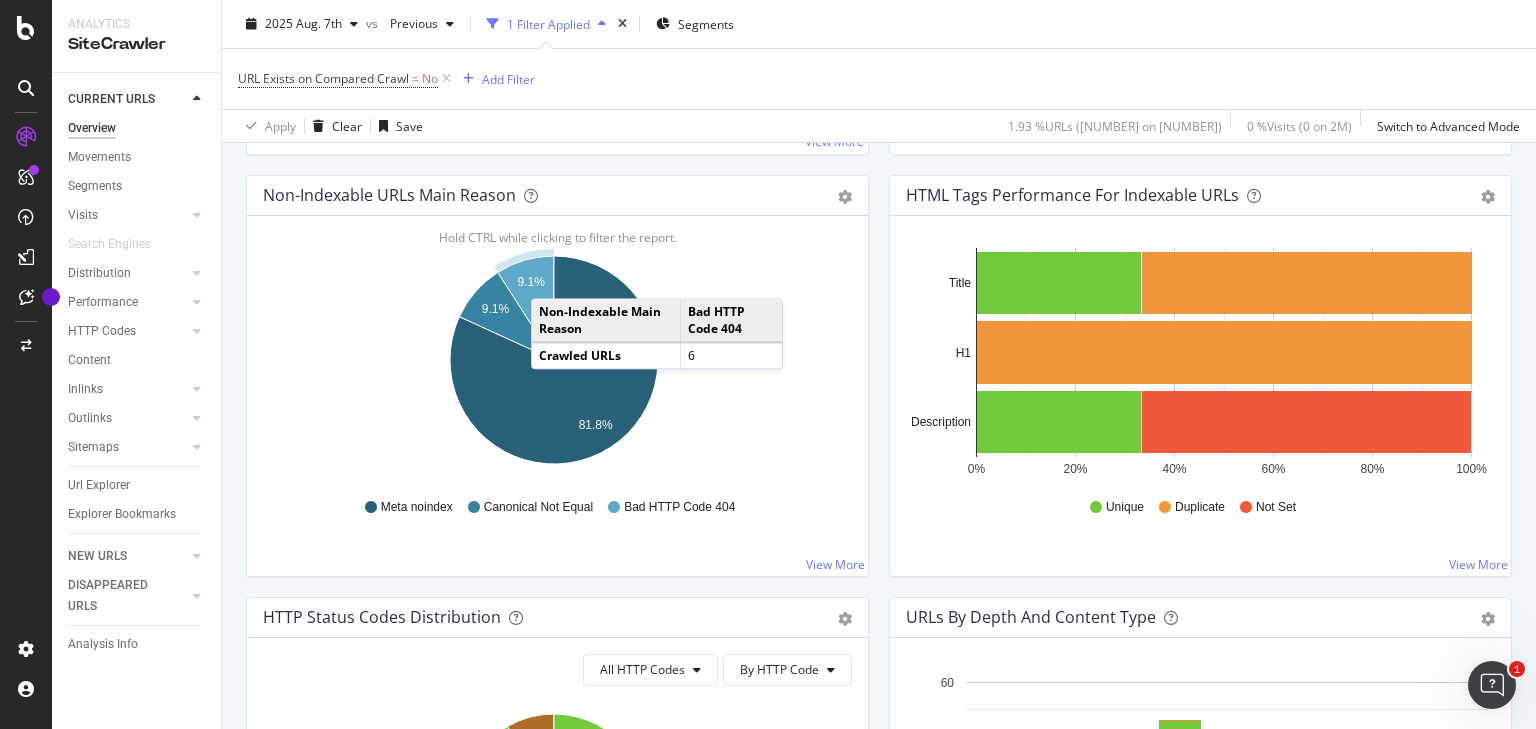 click 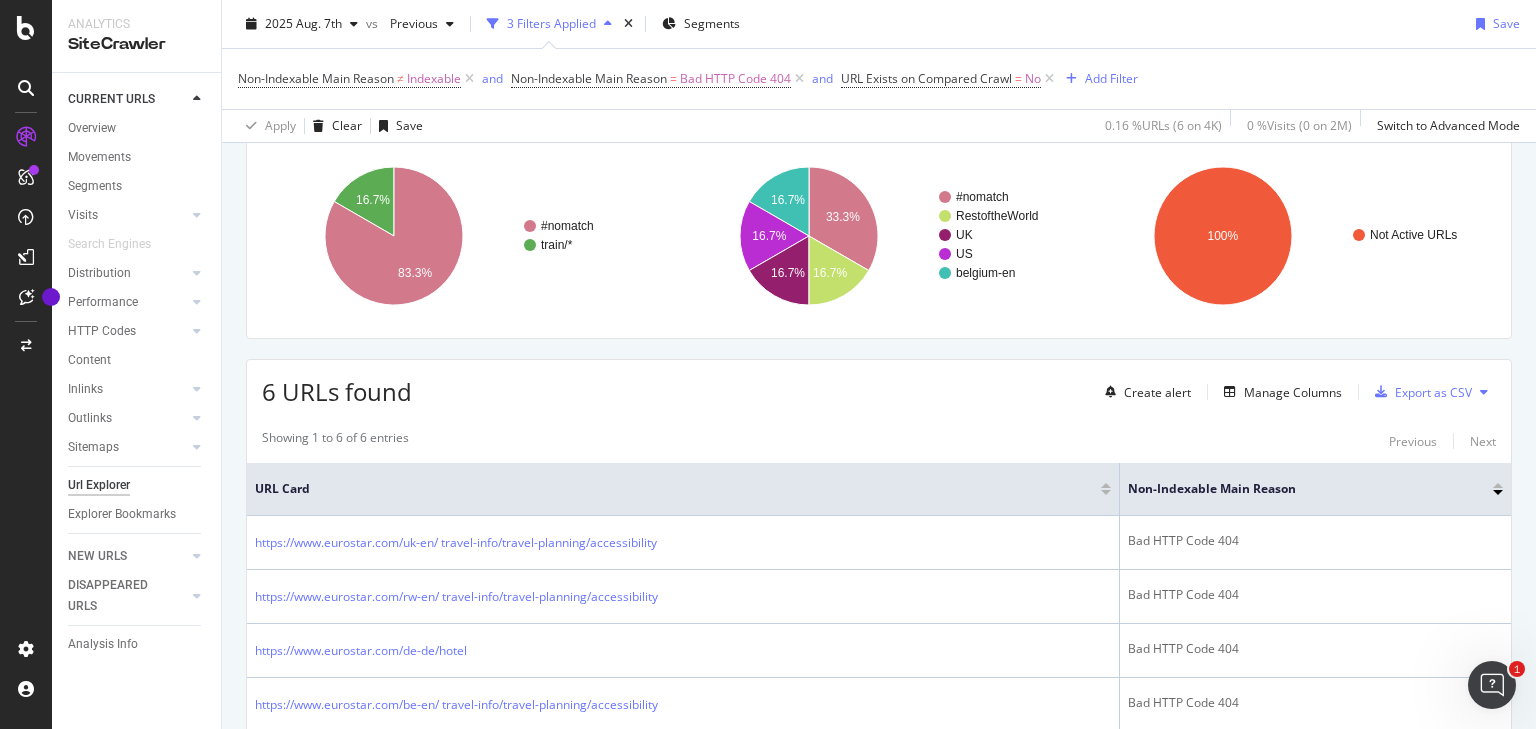 scroll, scrollTop: 160, scrollLeft: 0, axis: vertical 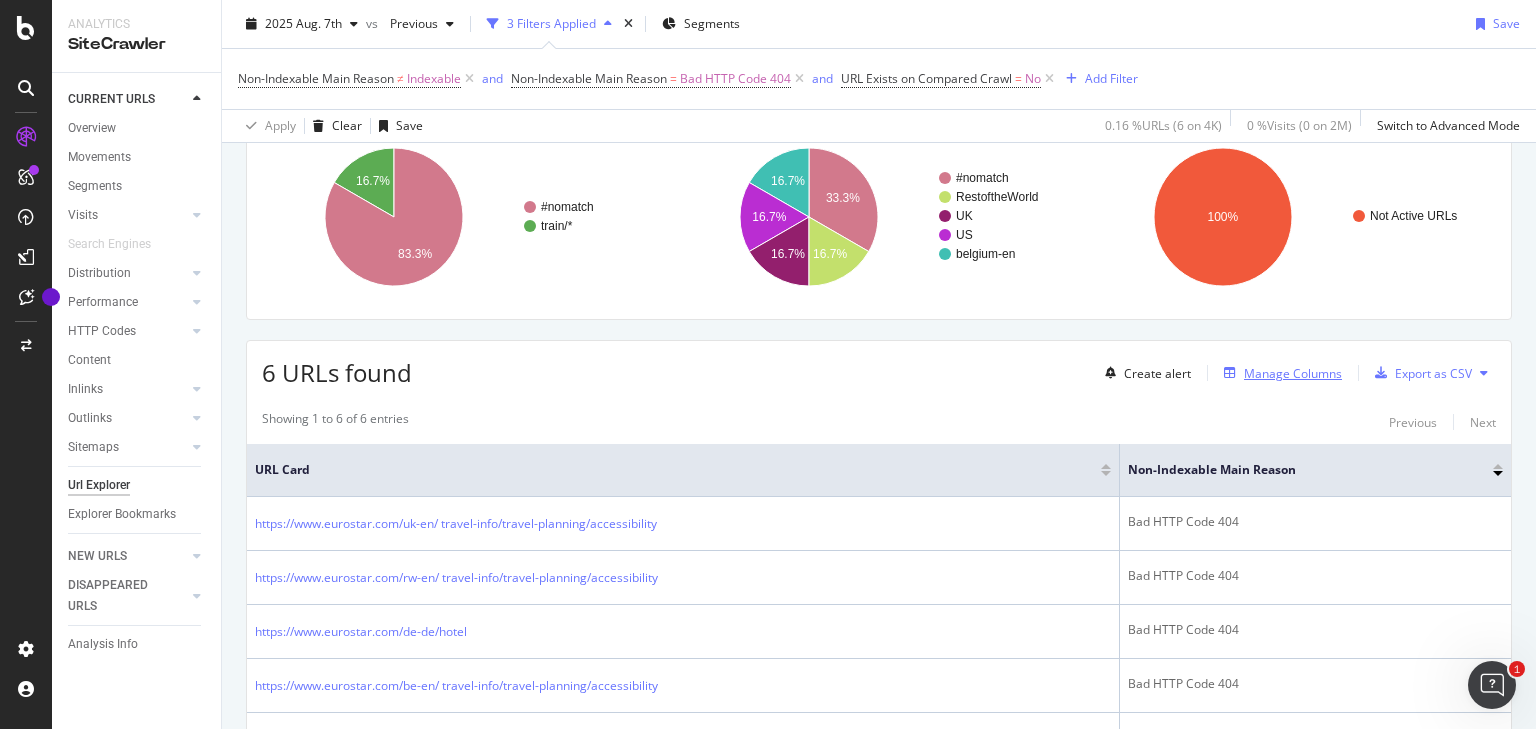 click on "Manage Columns" at bounding box center [1293, 373] 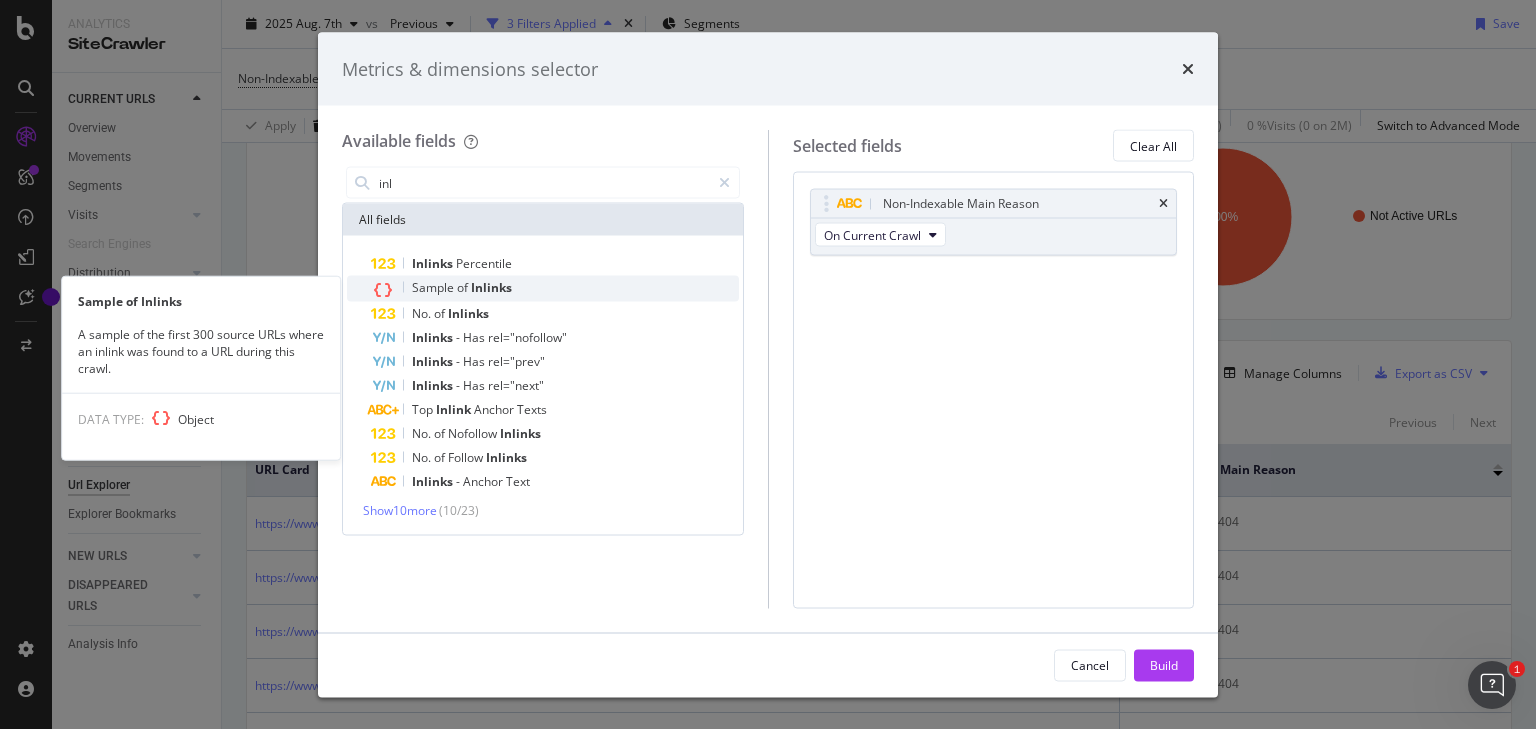 type on "inl" 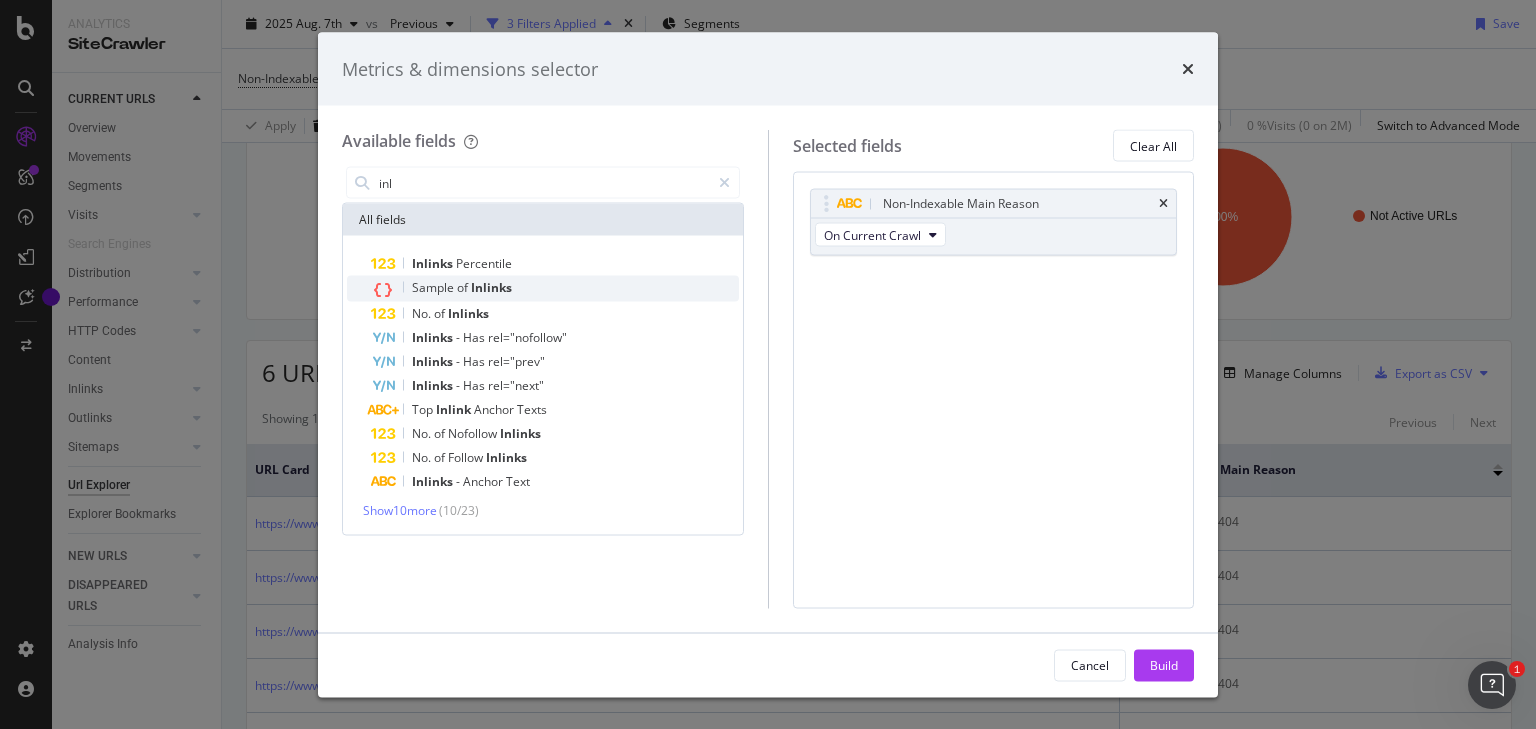 click on "Inlinks" at bounding box center [491, 287] 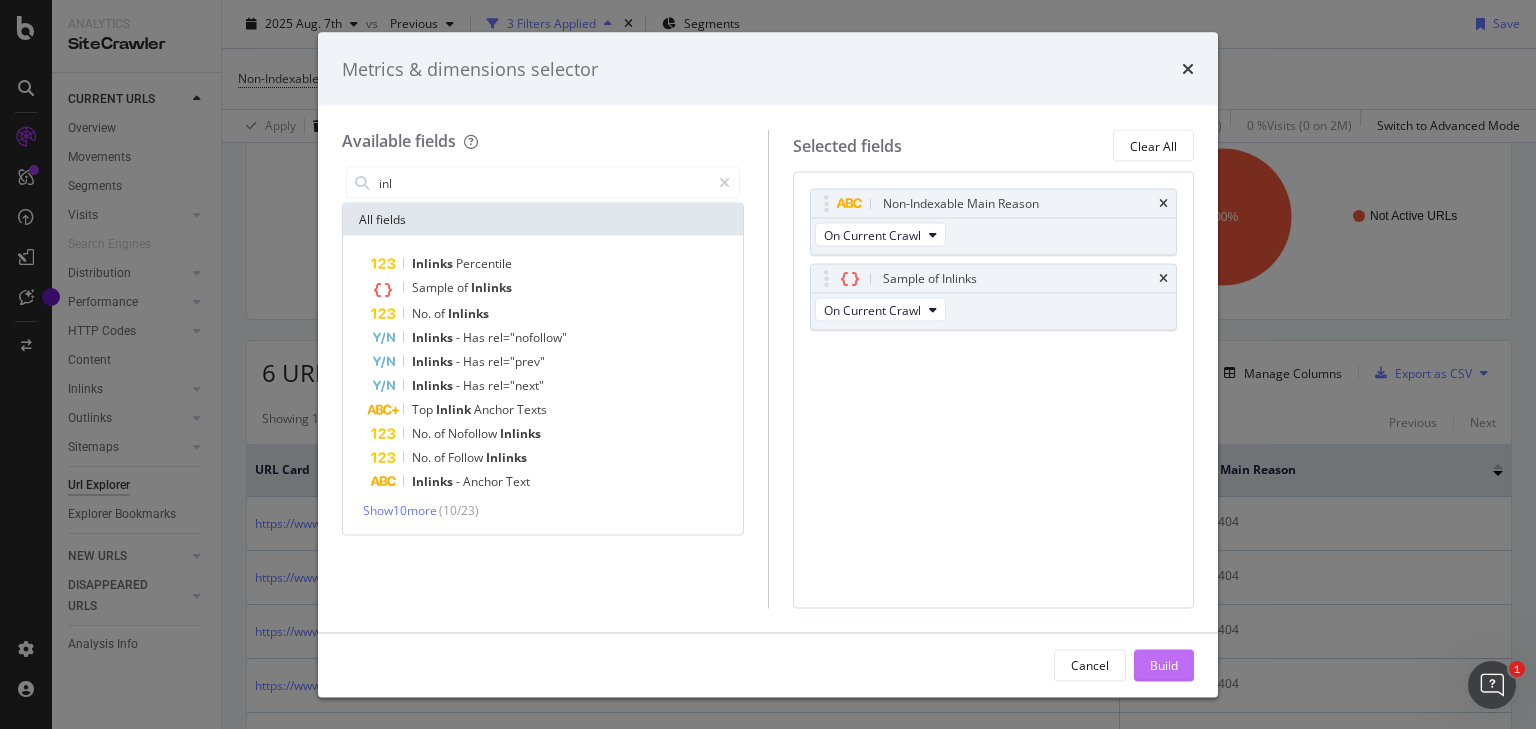 click on "Build" at bounding box center [1164, 665] 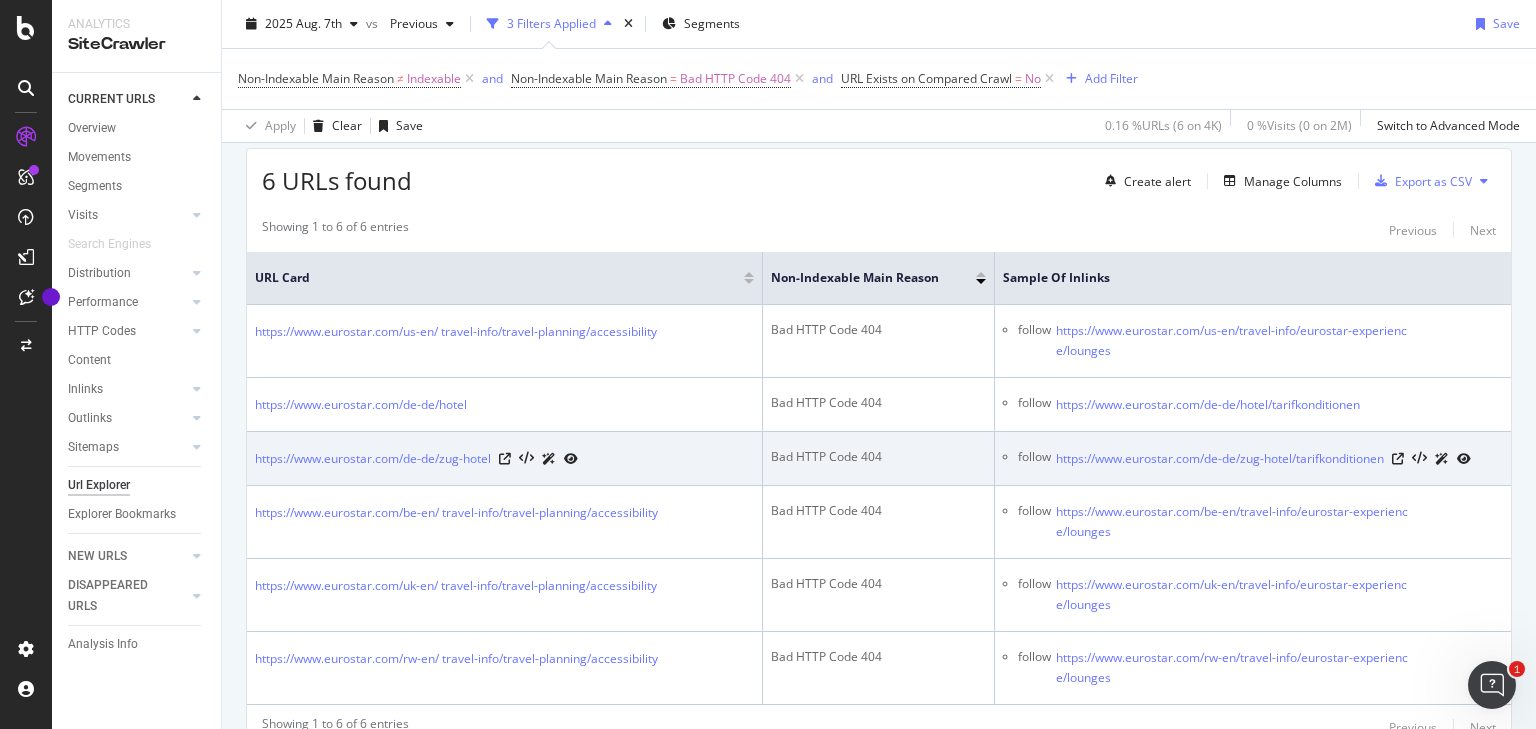 scroll, scrollTop: 440, scrollLeft: 0, axis: vertical 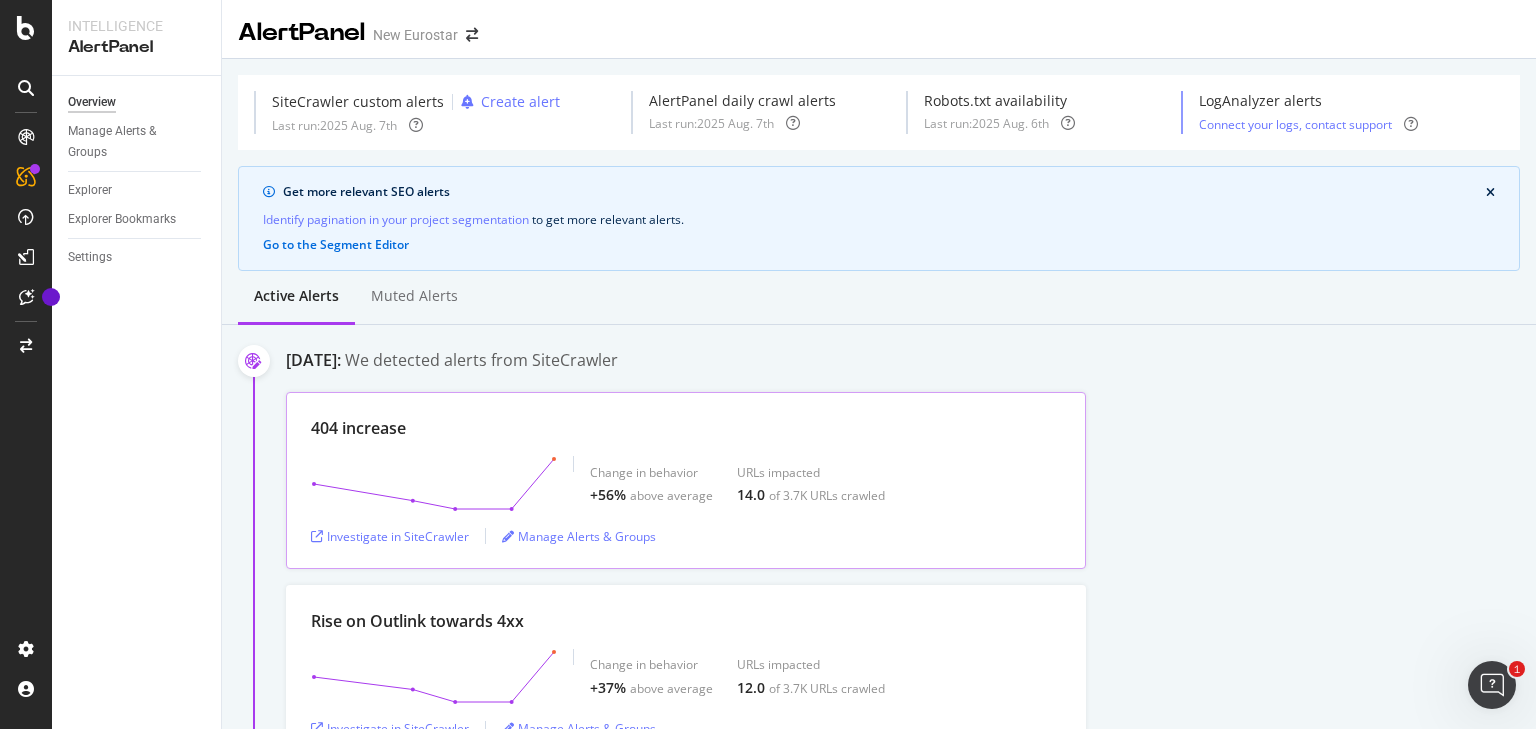 drag, startPoint x: 357, startPoint y: 437, endPoint x: 383, endPoint y: 432, distance: 26.476404 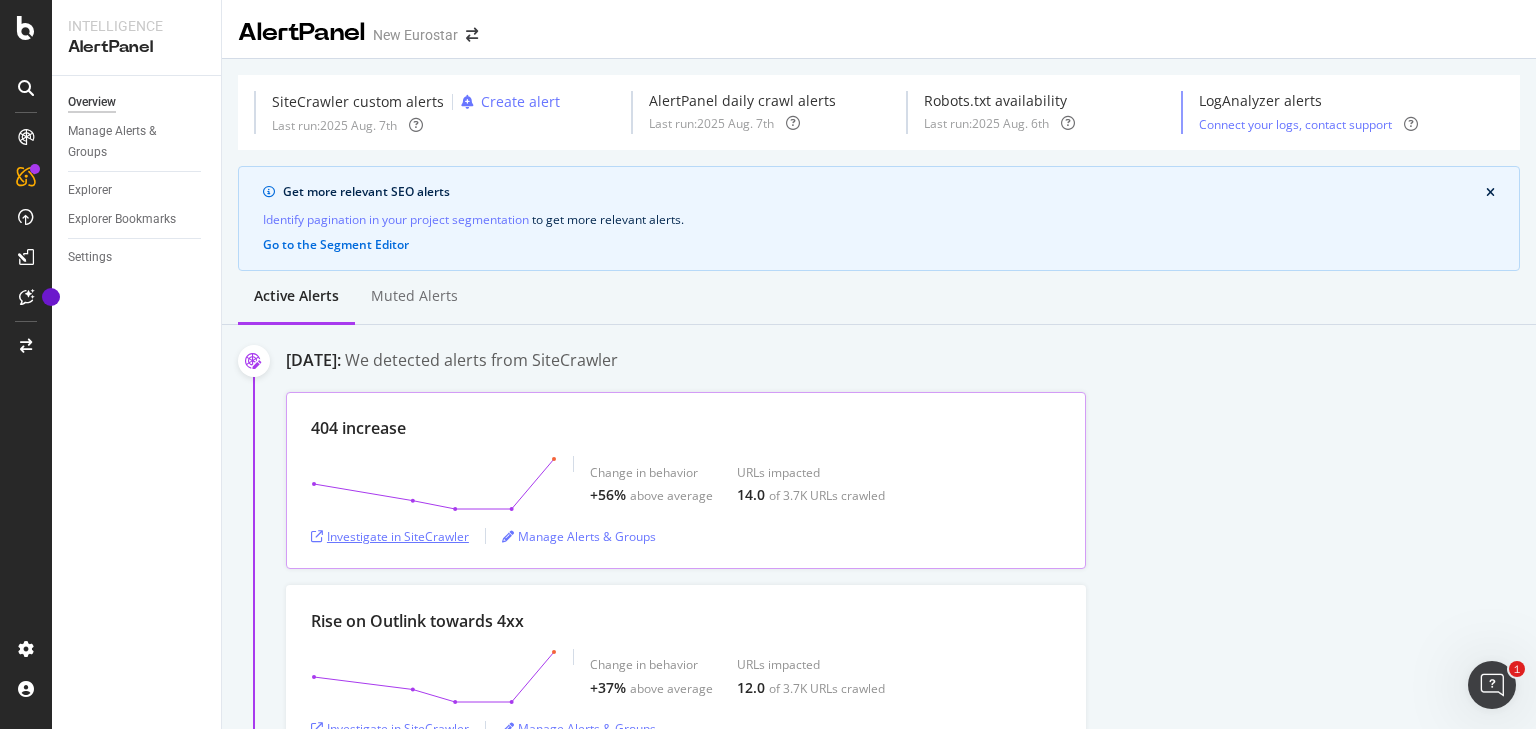 click on "Investigate in SiteCrawler" at bounding box center [390, 536] 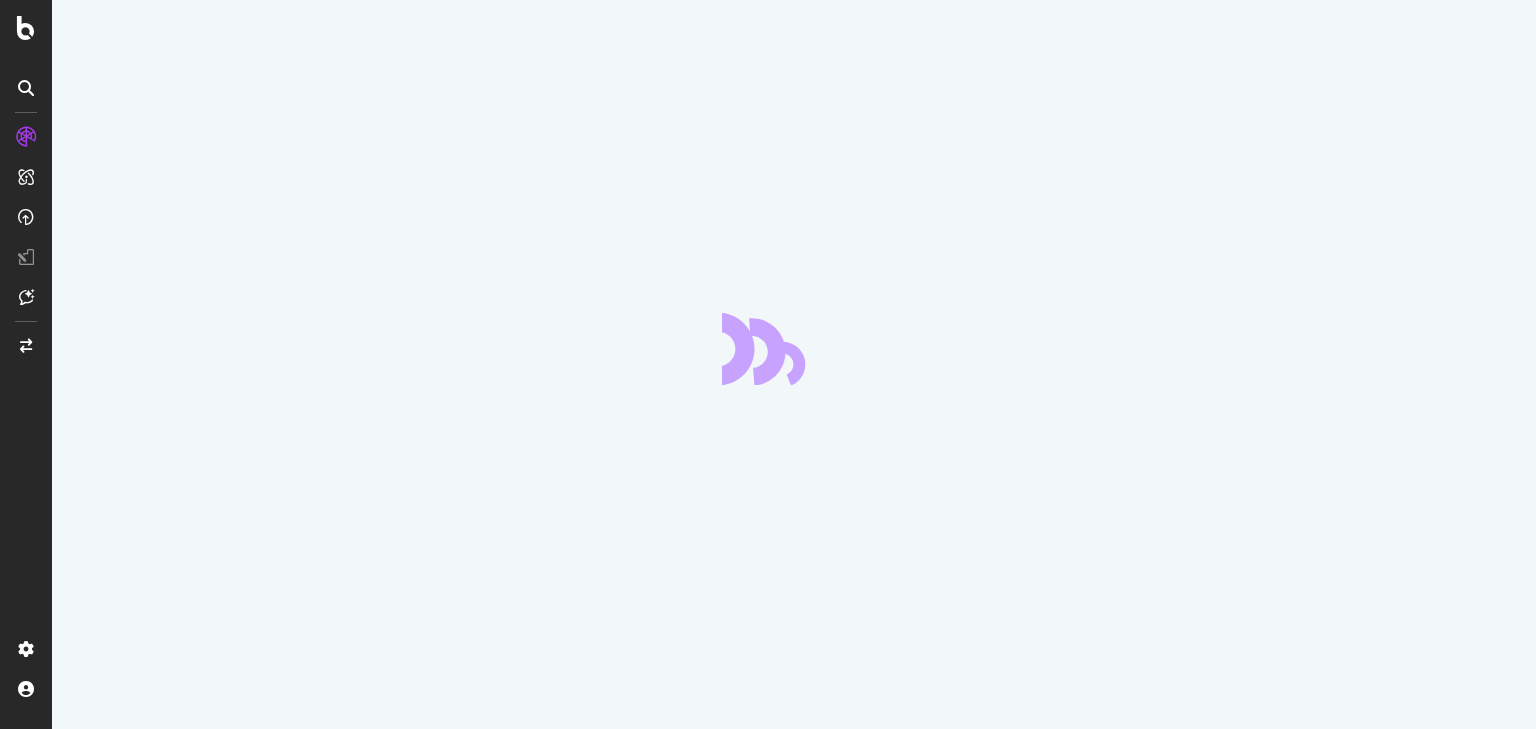 scroll, scrollTop: 0, scrollLeft: 0, axis: both 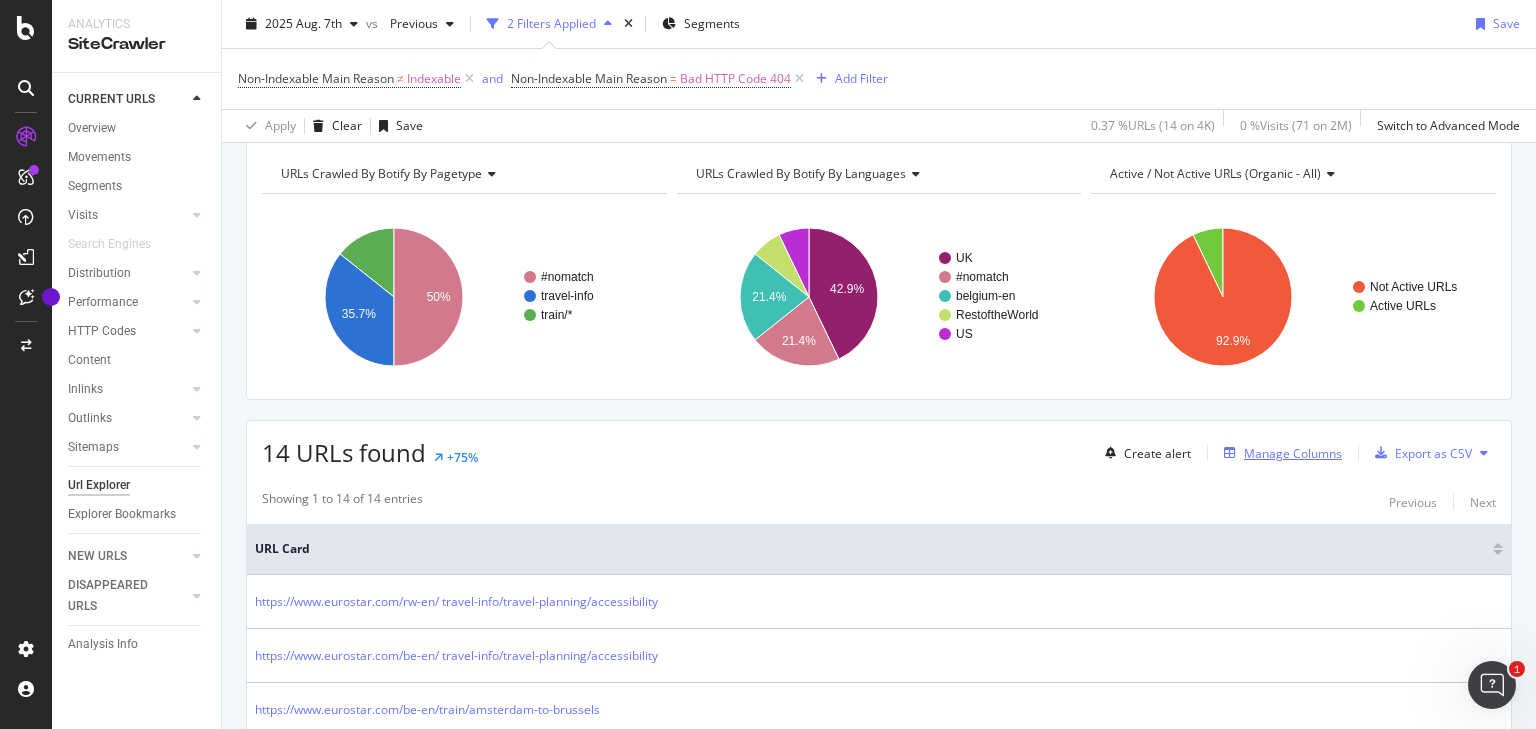 click on "Manage Columns" at bounding box center (1293, 453) 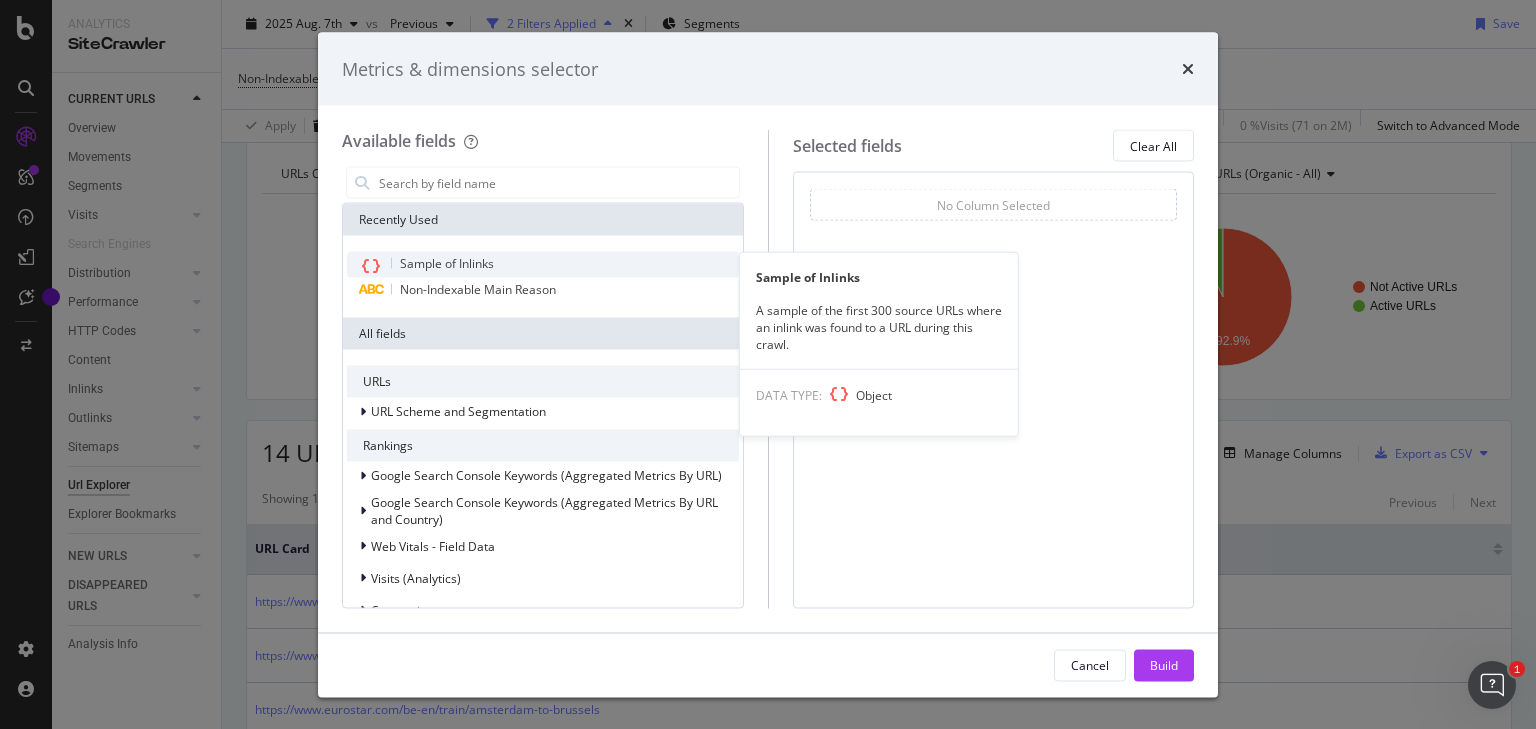 click on "Sample of Inlinks" at bounding box center [543, 265] 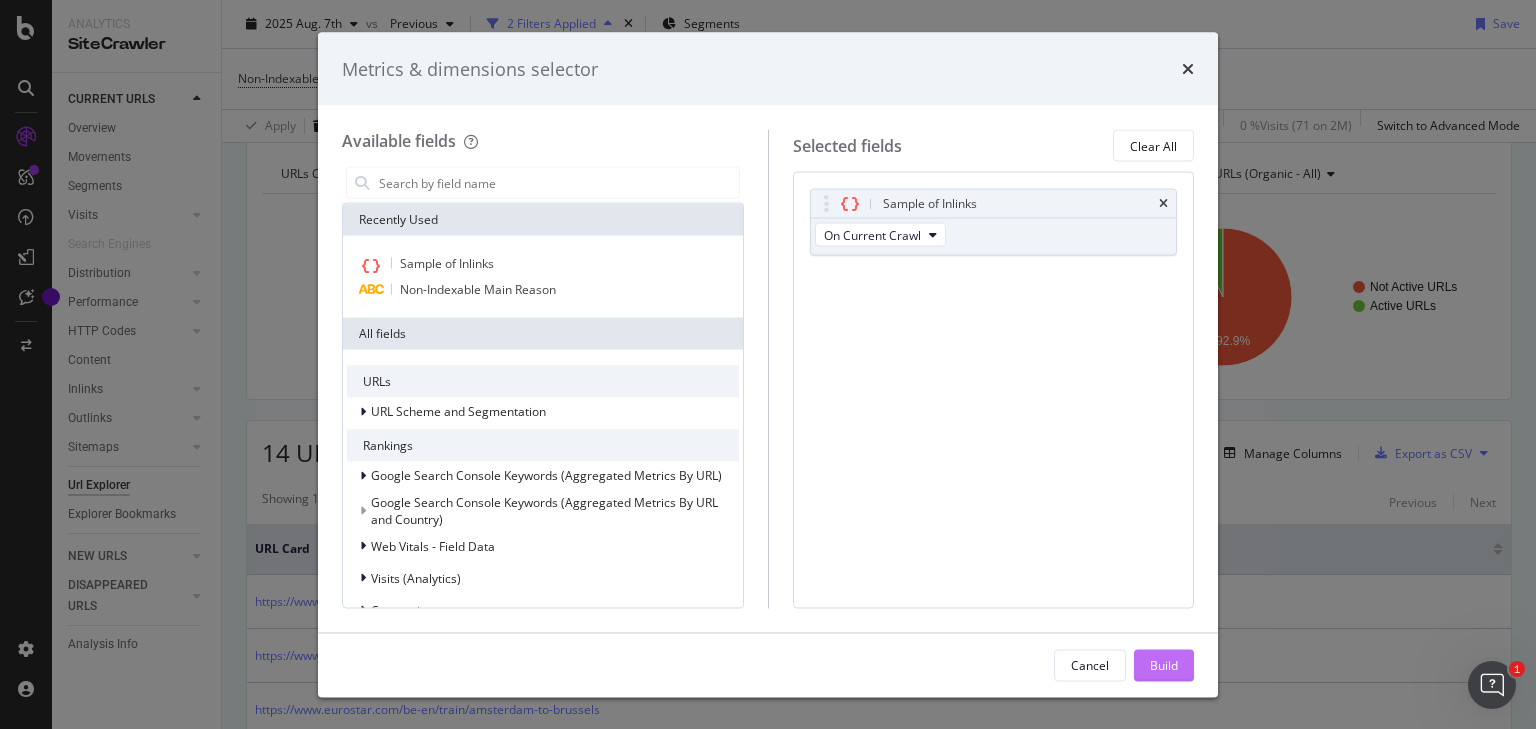 click on "Build" at bounding box center [1164, 664] 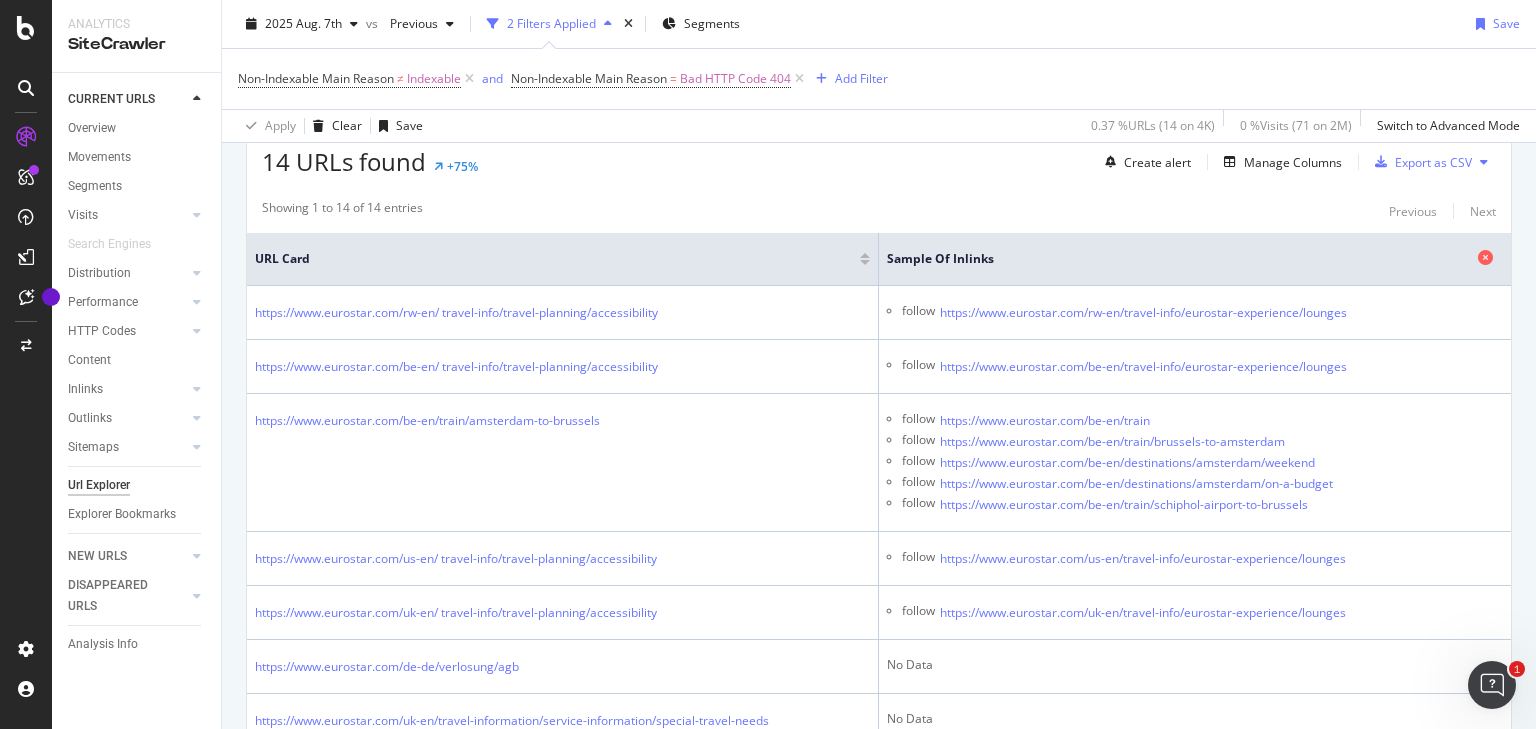 scroll, scrollTop: 400, scrollLeft: 0, axis: vertical 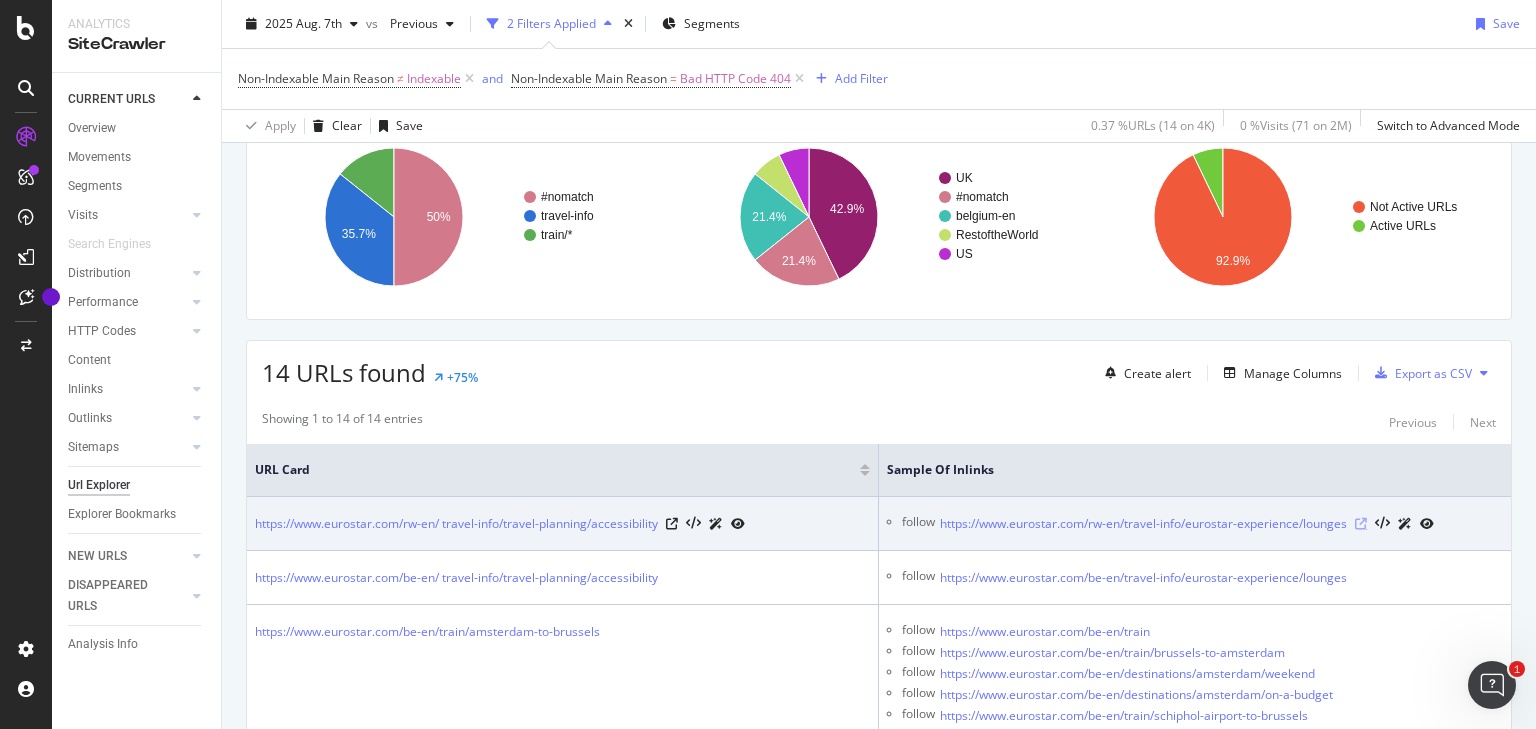click at bounding box center (1361, 524) 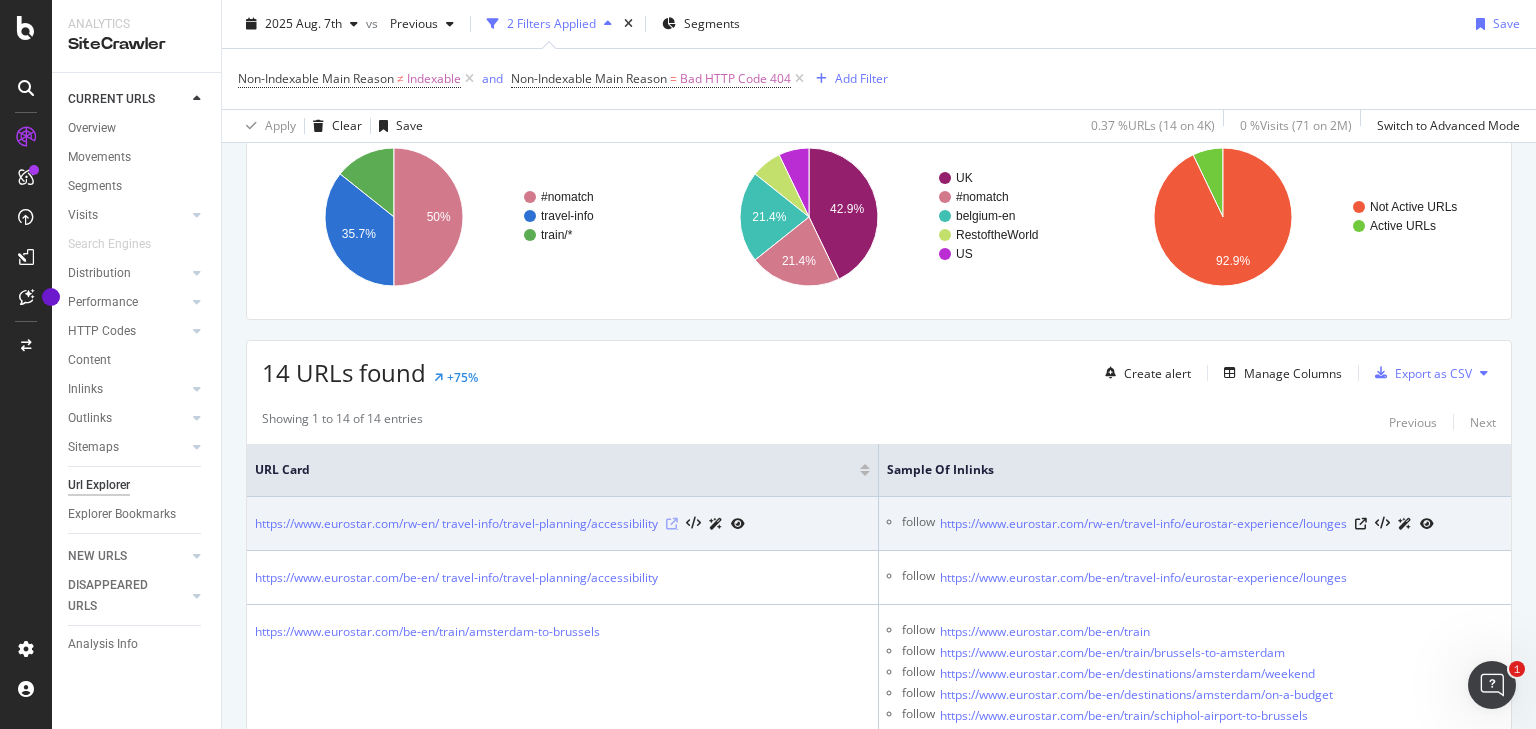 click at bounding box center (672, 524) 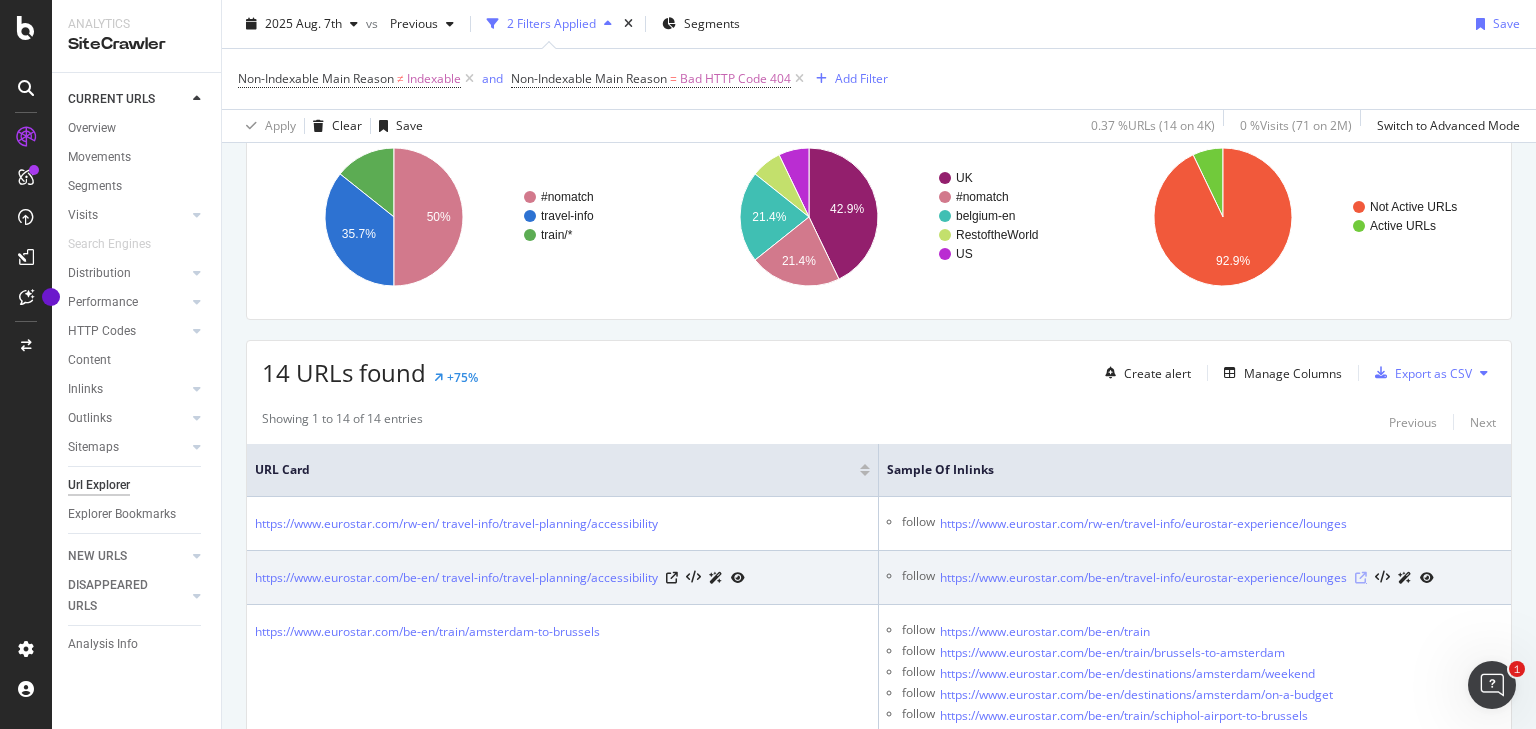 click at bounding box center [1361, 578] 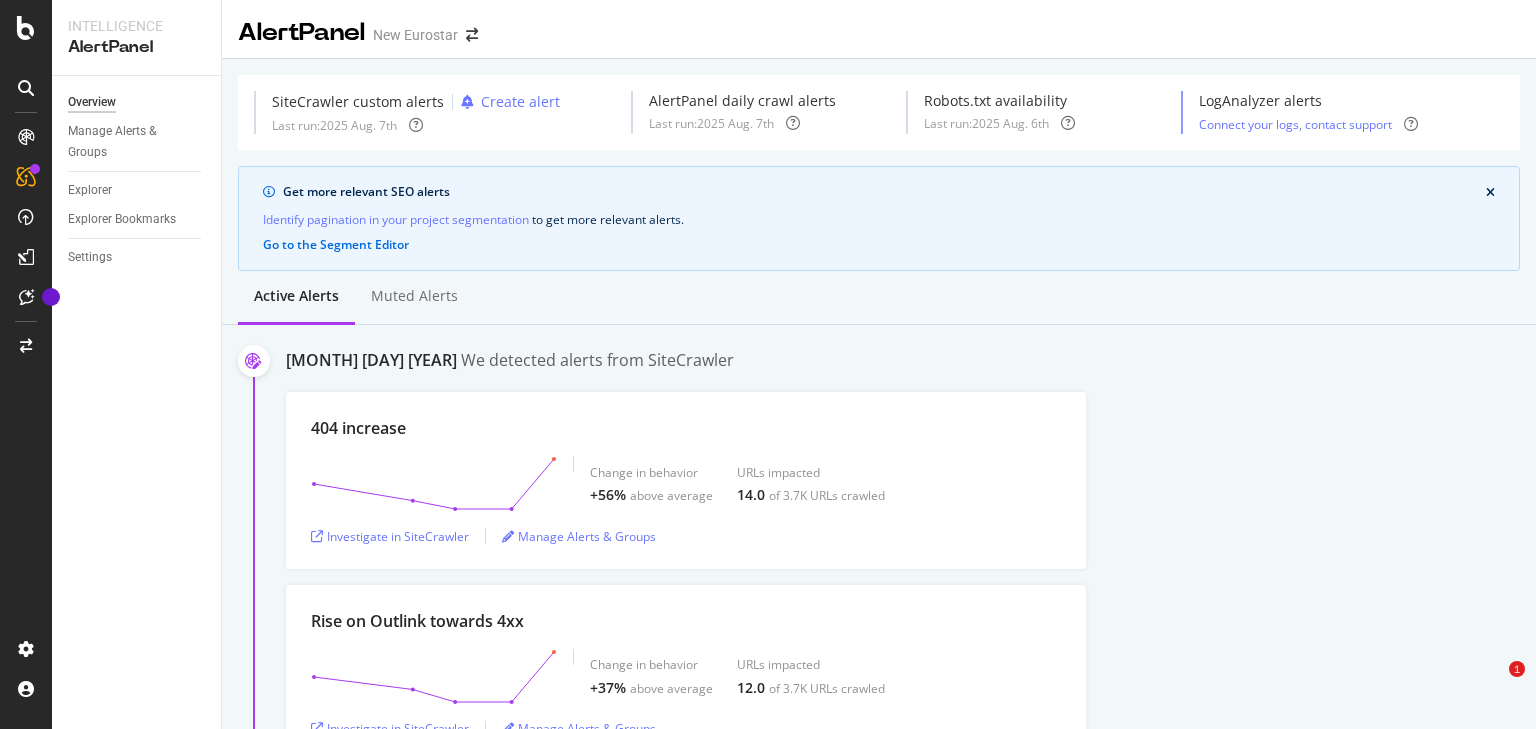 scroll, scrollTop: 0, scrollLeft: 0, axis: both 